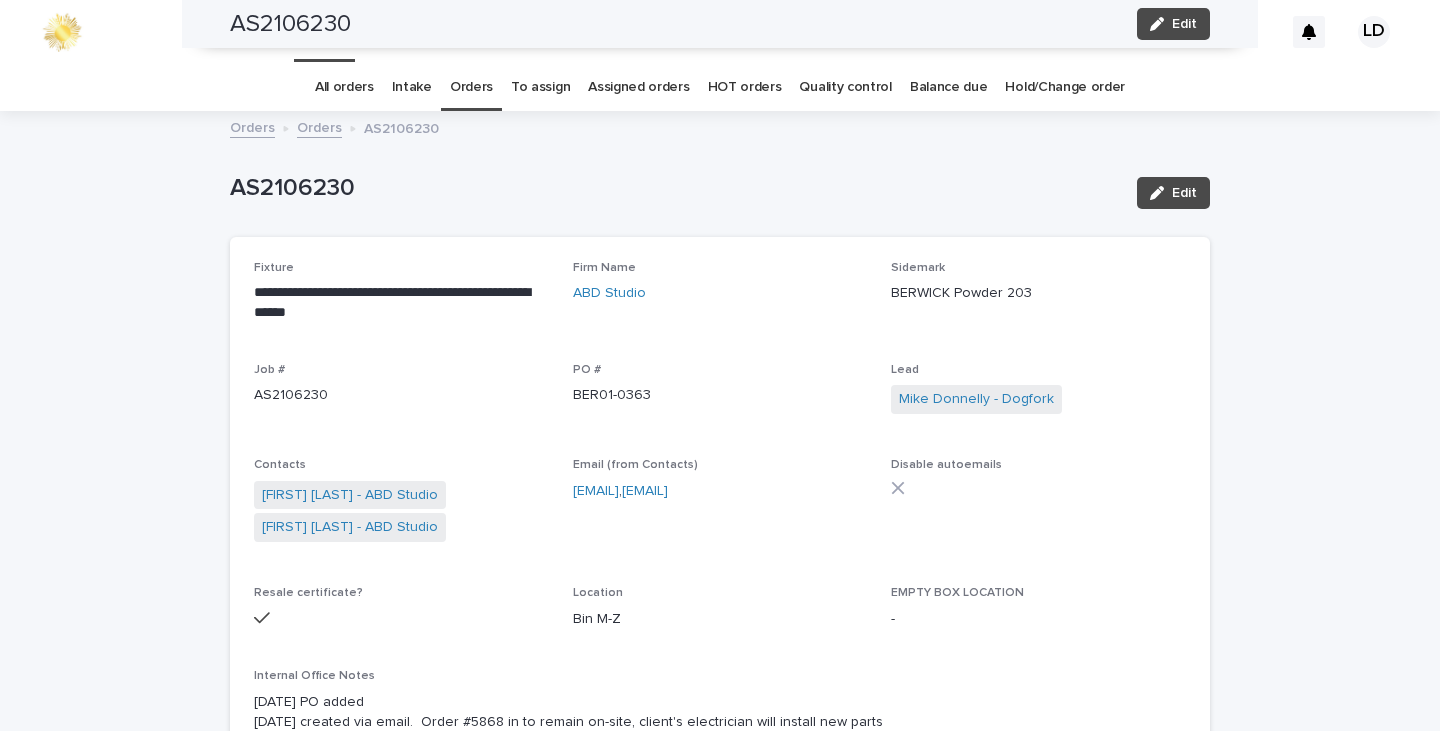 scroll, scrollTop: 0, scrollLeft: 0, axis: both 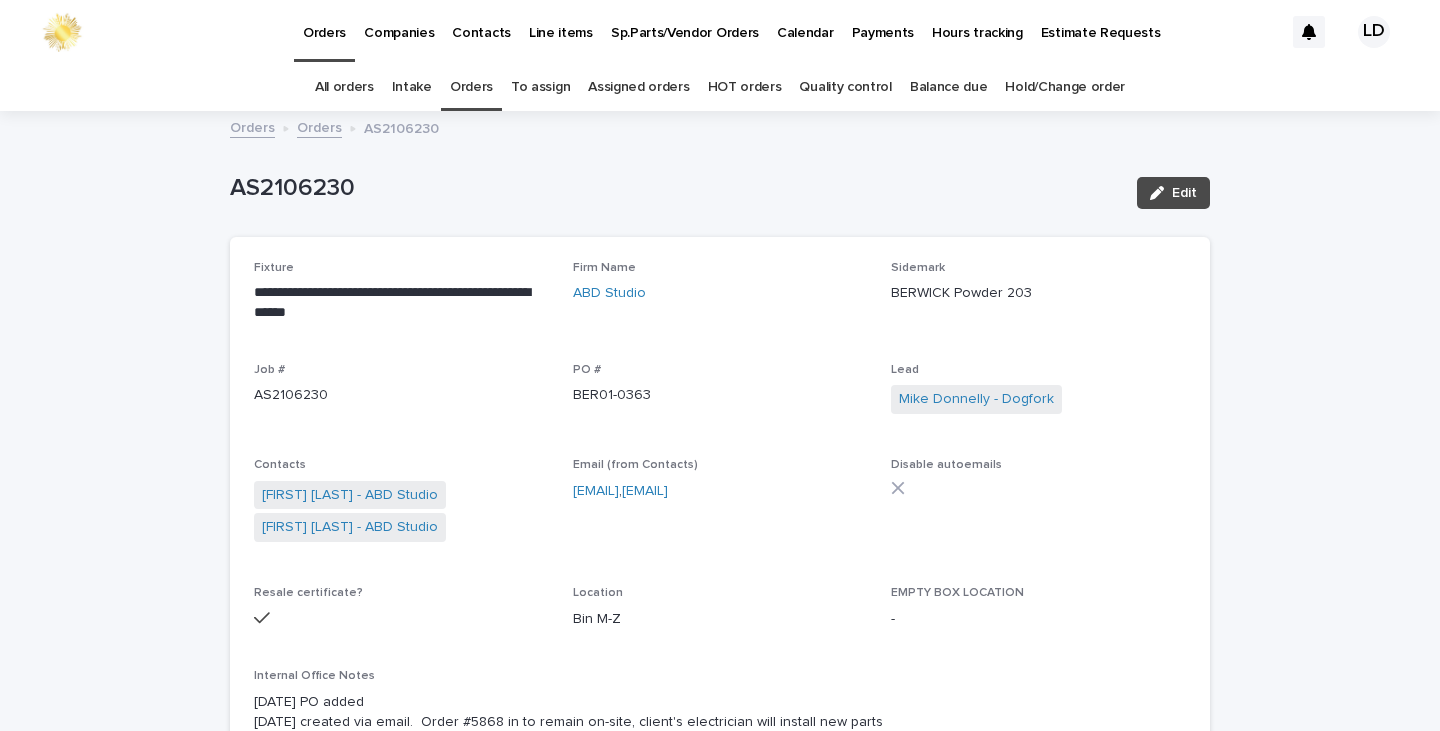 click on "Orders" at bounding box center (471, 87) 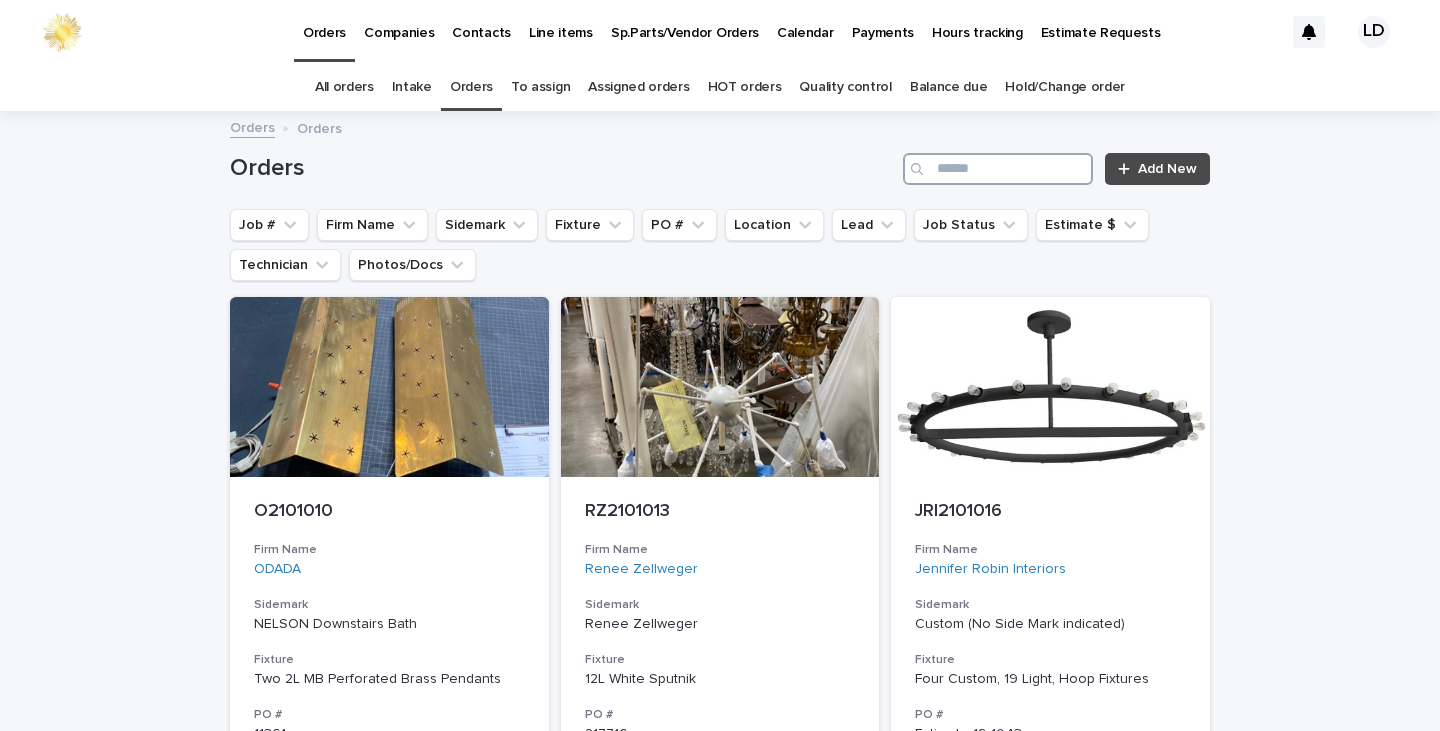 click at bounding box center [998, 169] 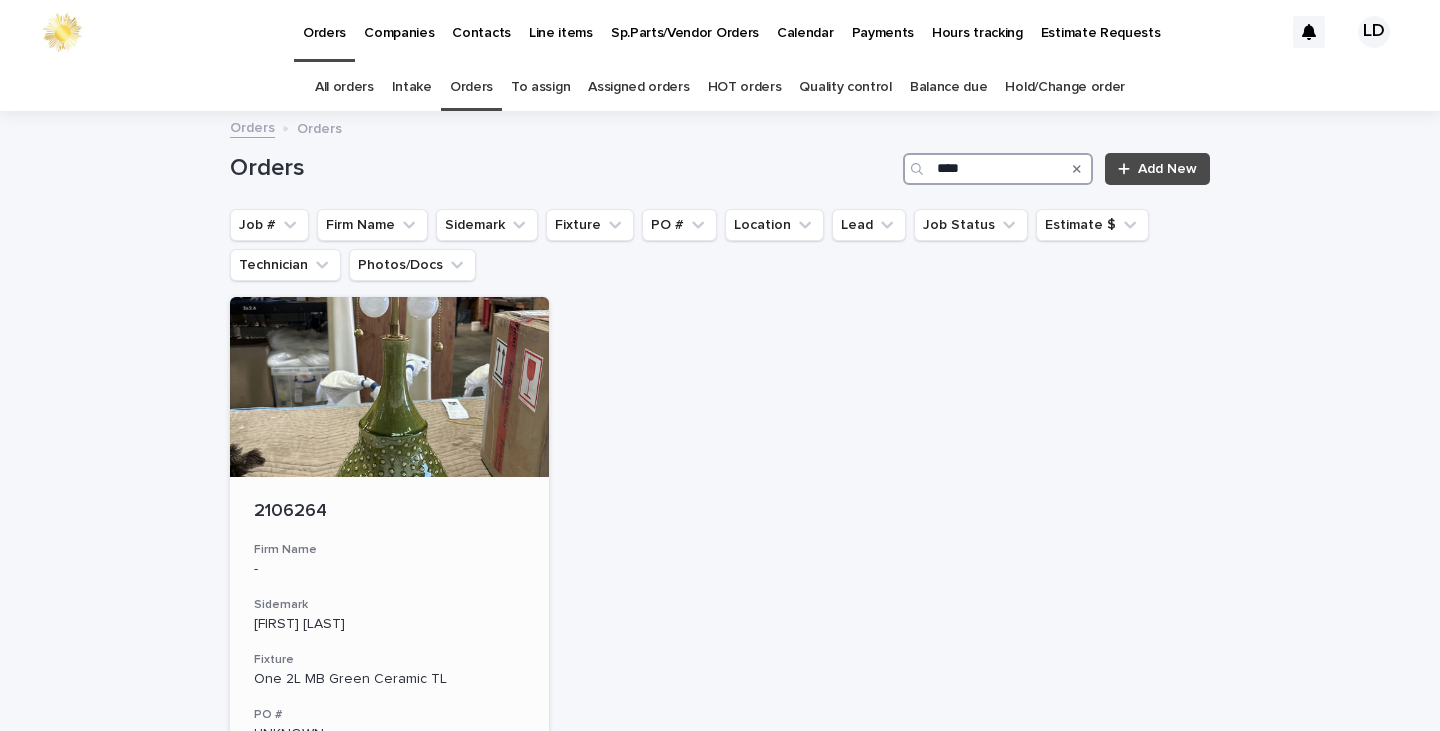 type on "****" 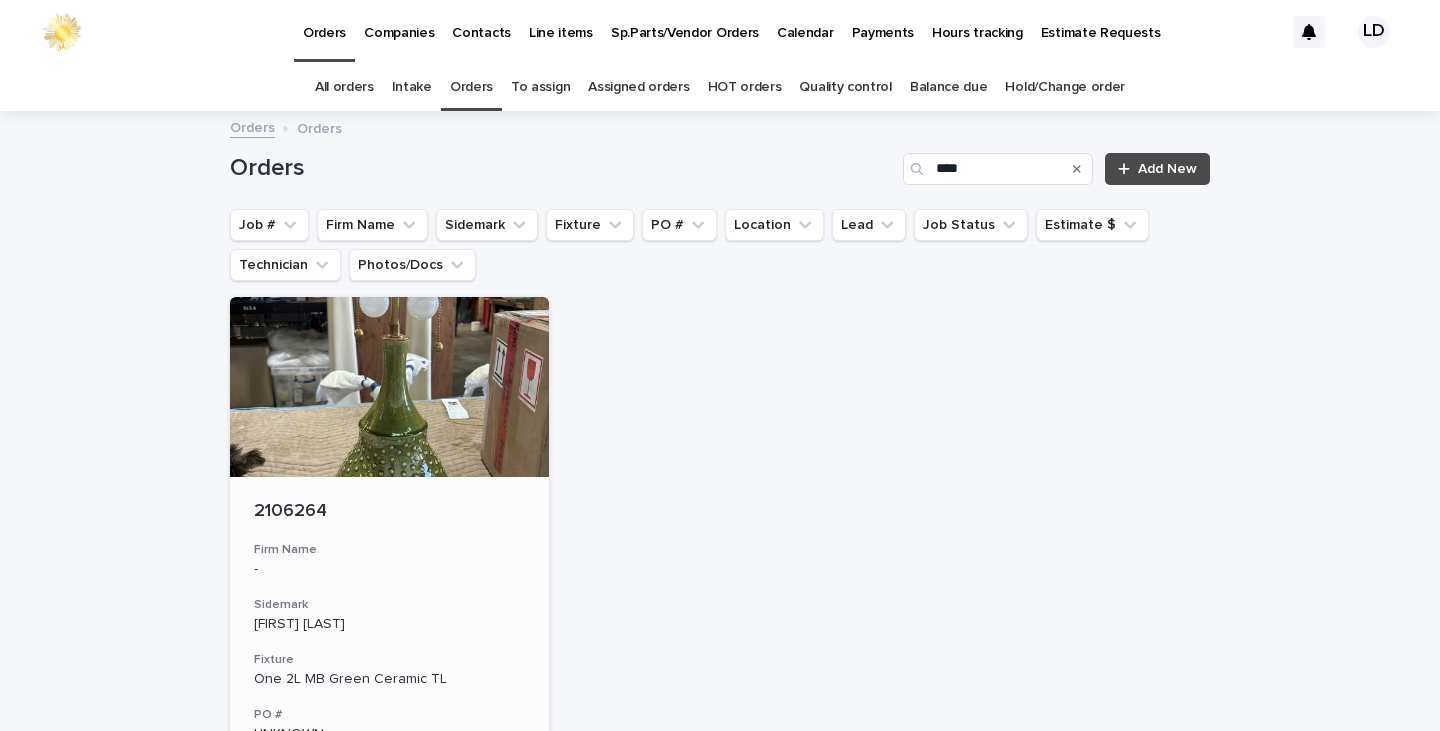 click on "[NUMBER] Firm Name - Sidemark [FIRST] [LAST] Fixture One 2L MB Green Ceramic TL
PO # UNKNOWN Location 3b.2.1 Lead [FIRST] [LAST] - Dogfork   + 0 Job Status Completed Estimate $ $ 285.00 Technician [FIRST] [LAST] - Dogfork - Technician   + 0" at bounding box center (389, 767) 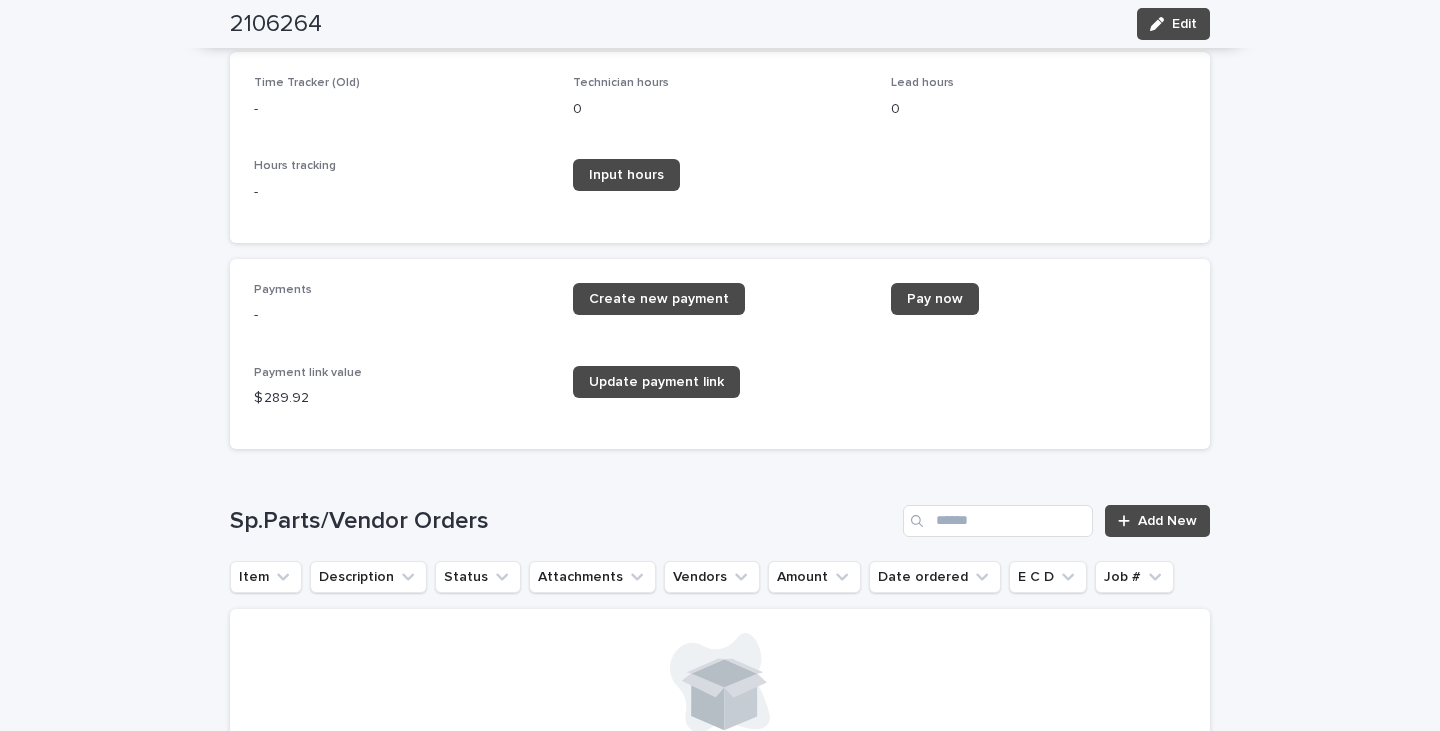 scroll, scrollTop: 2400, scrollLeft: 0, axis: vertical 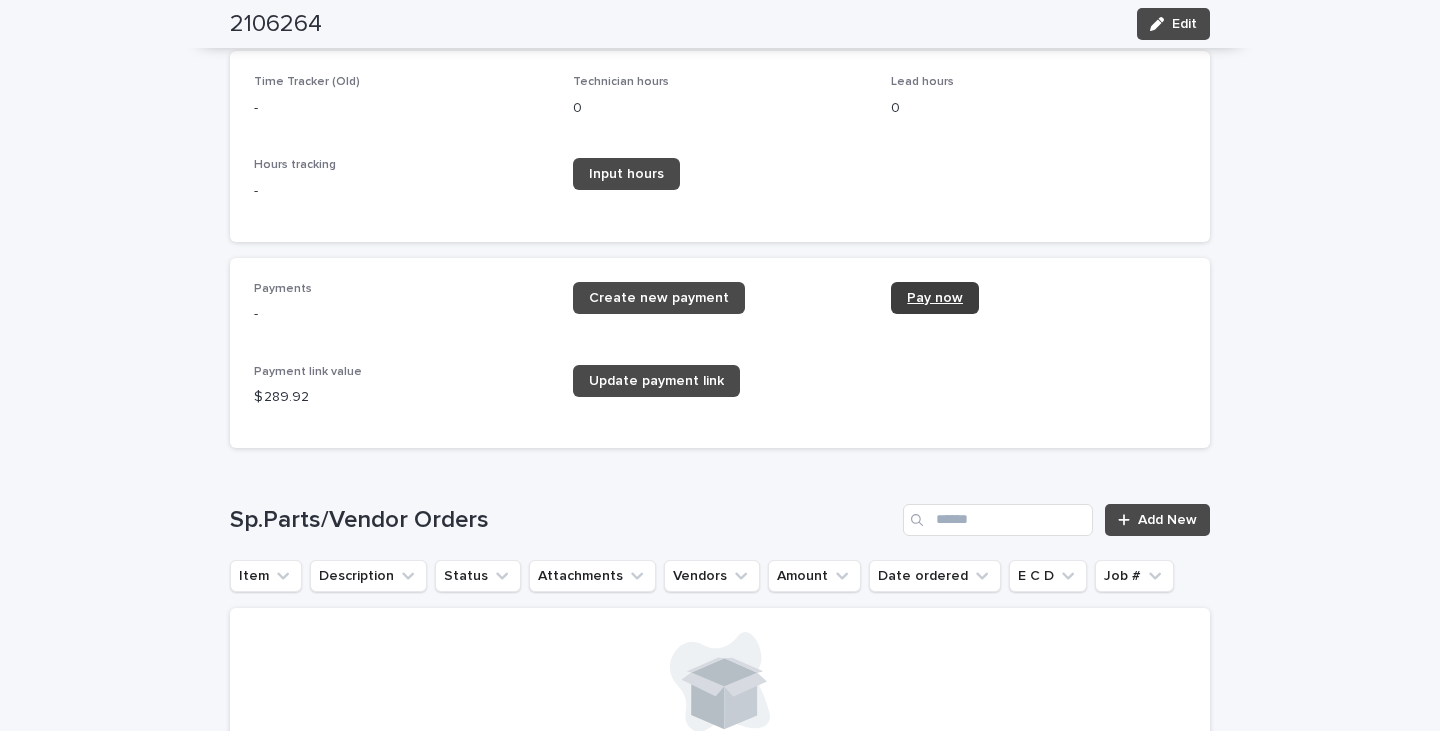 click on "Pay now" at bounding box center (935, 298) 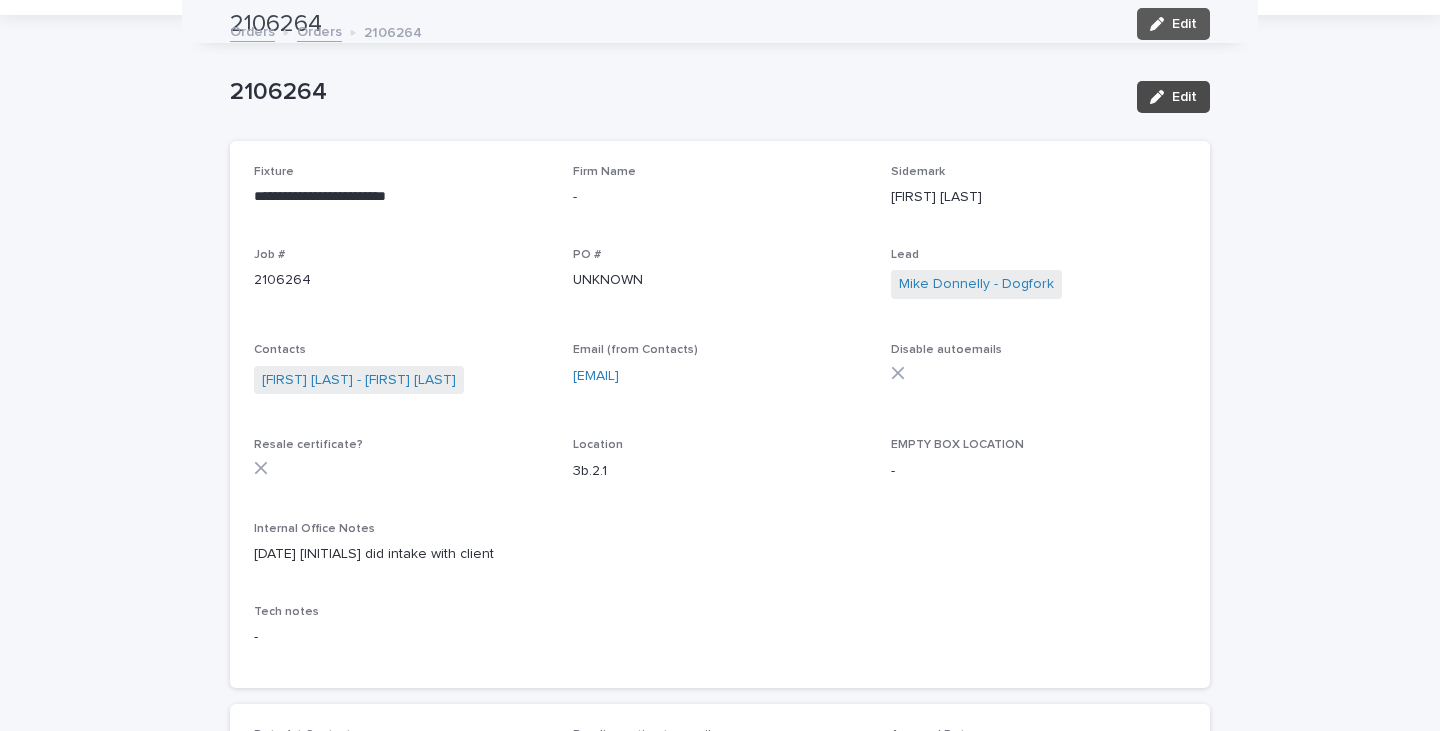 scroll, scrollTop: 0, scrollLeft: 0, axis: both 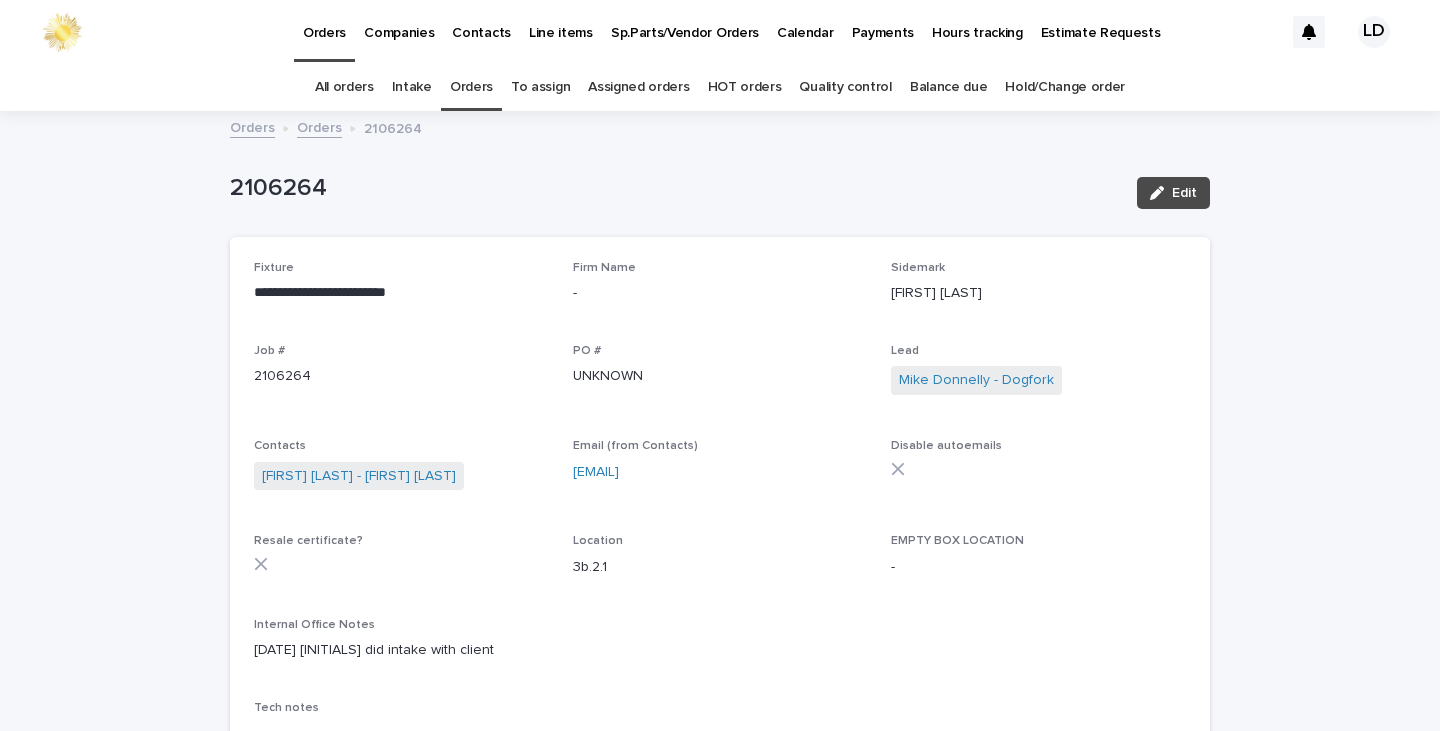 click on "Orders" at bounding box center (471, 87) 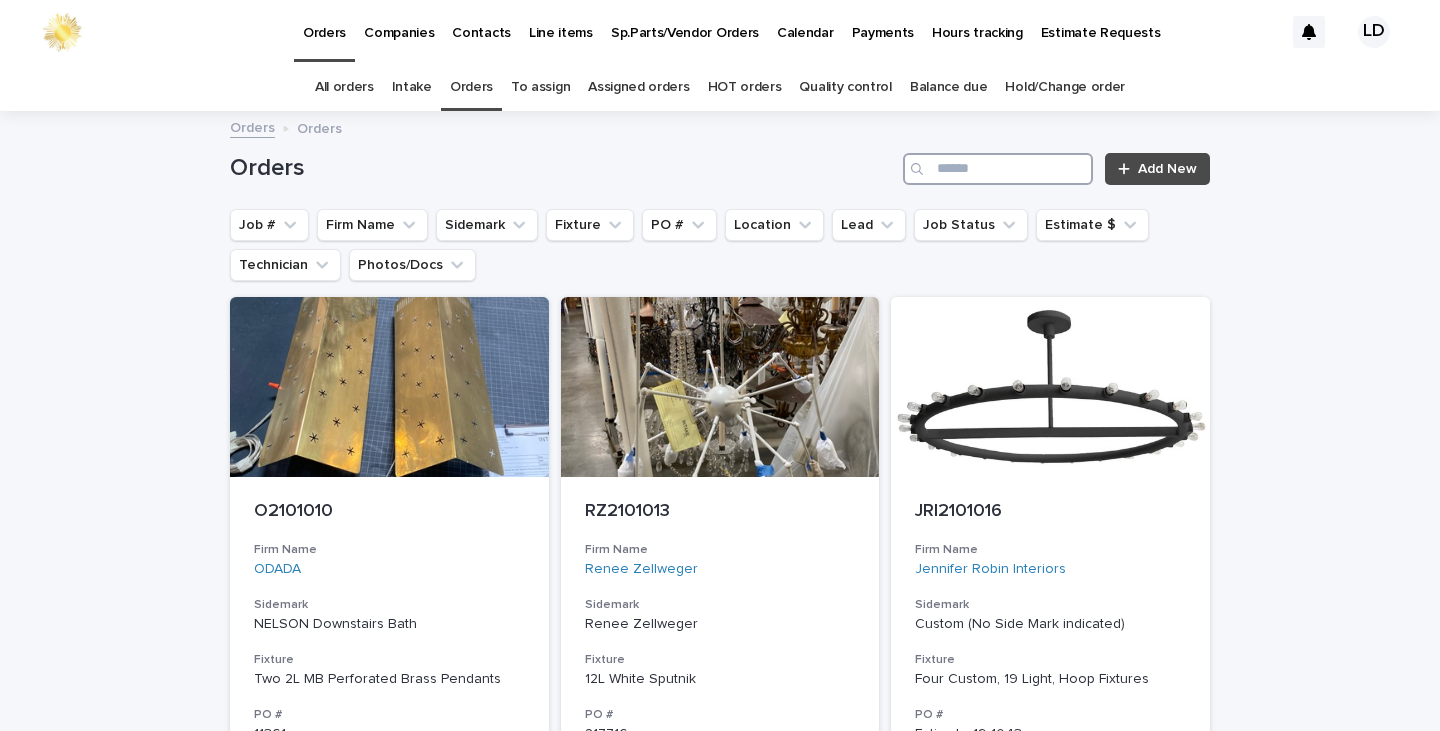 click at bounding box center (998, 169) 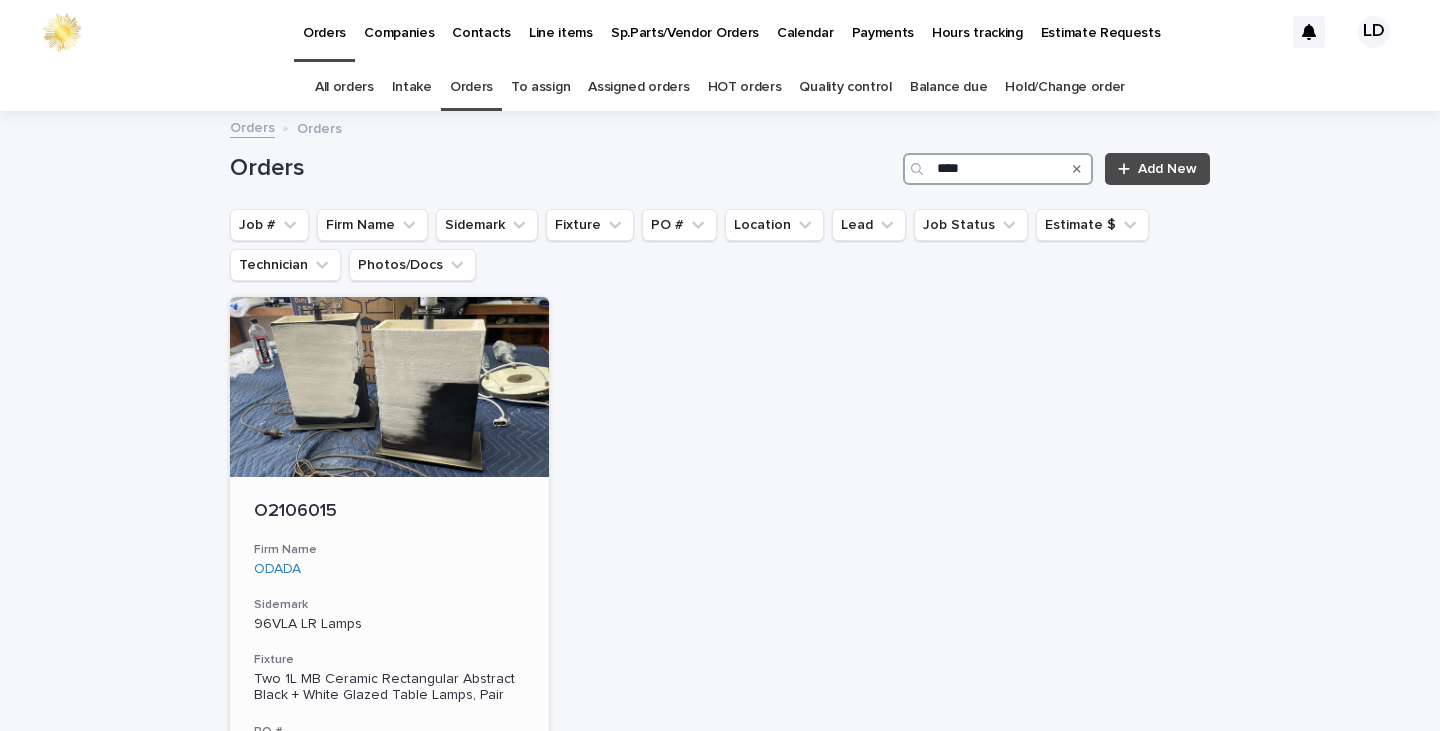type on "****" 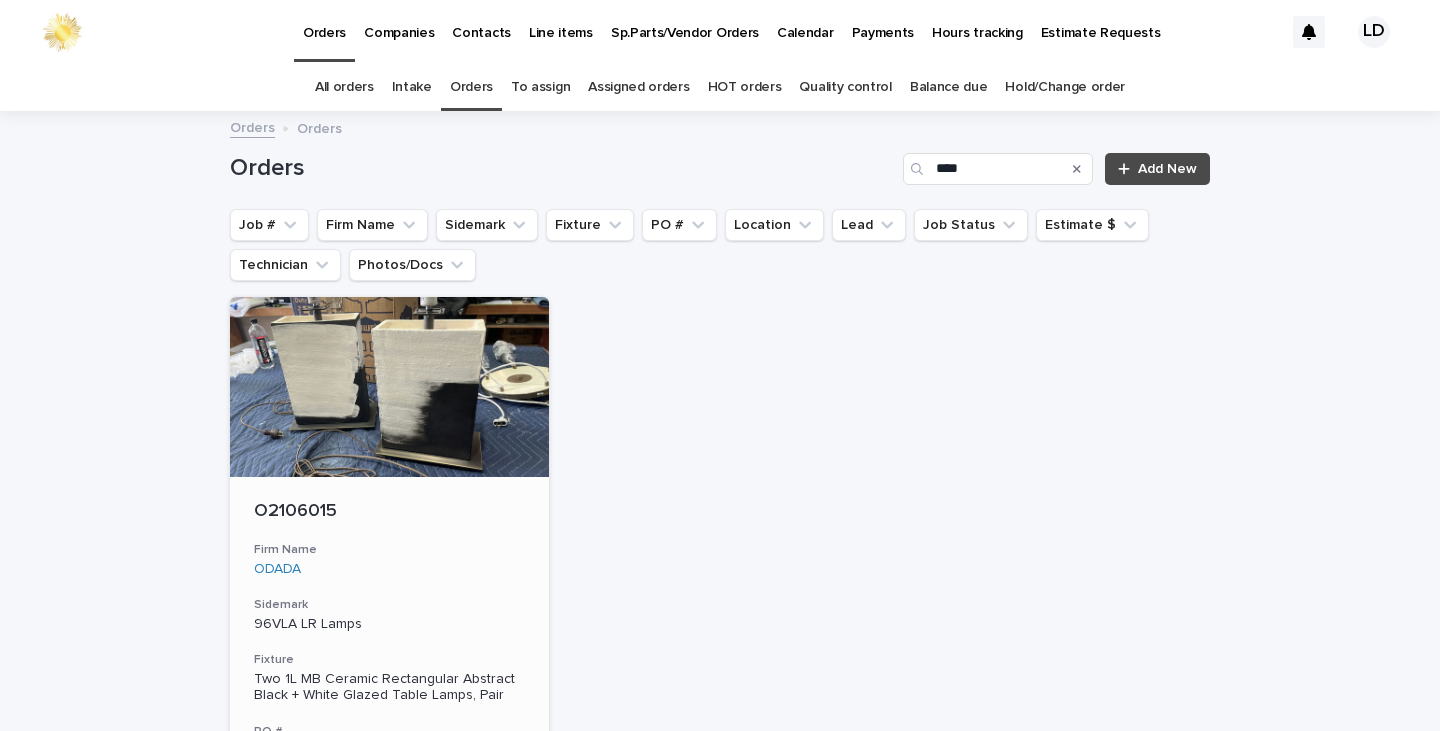 click on "Sidemark" at bounding box center [389, 605] 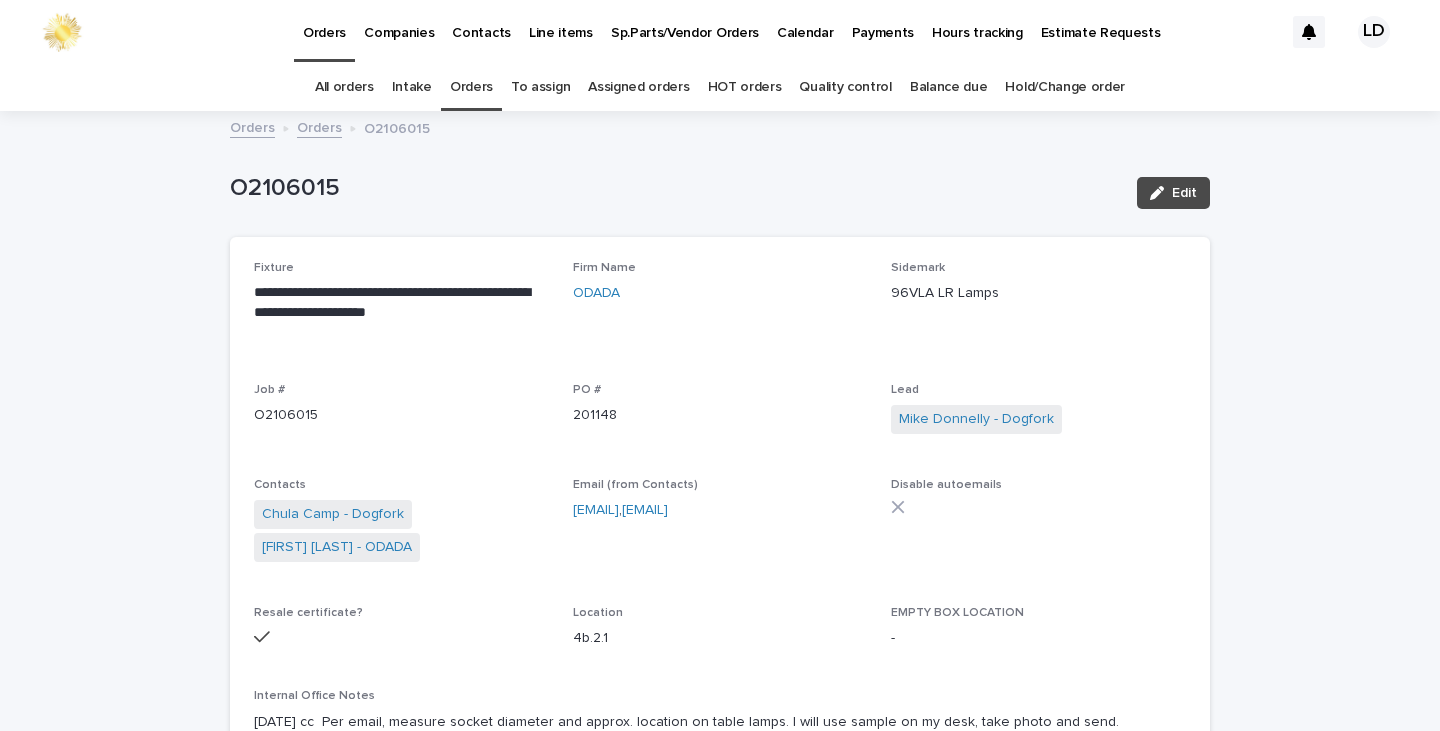 click on "Orders" at bounding box center (319, 126) 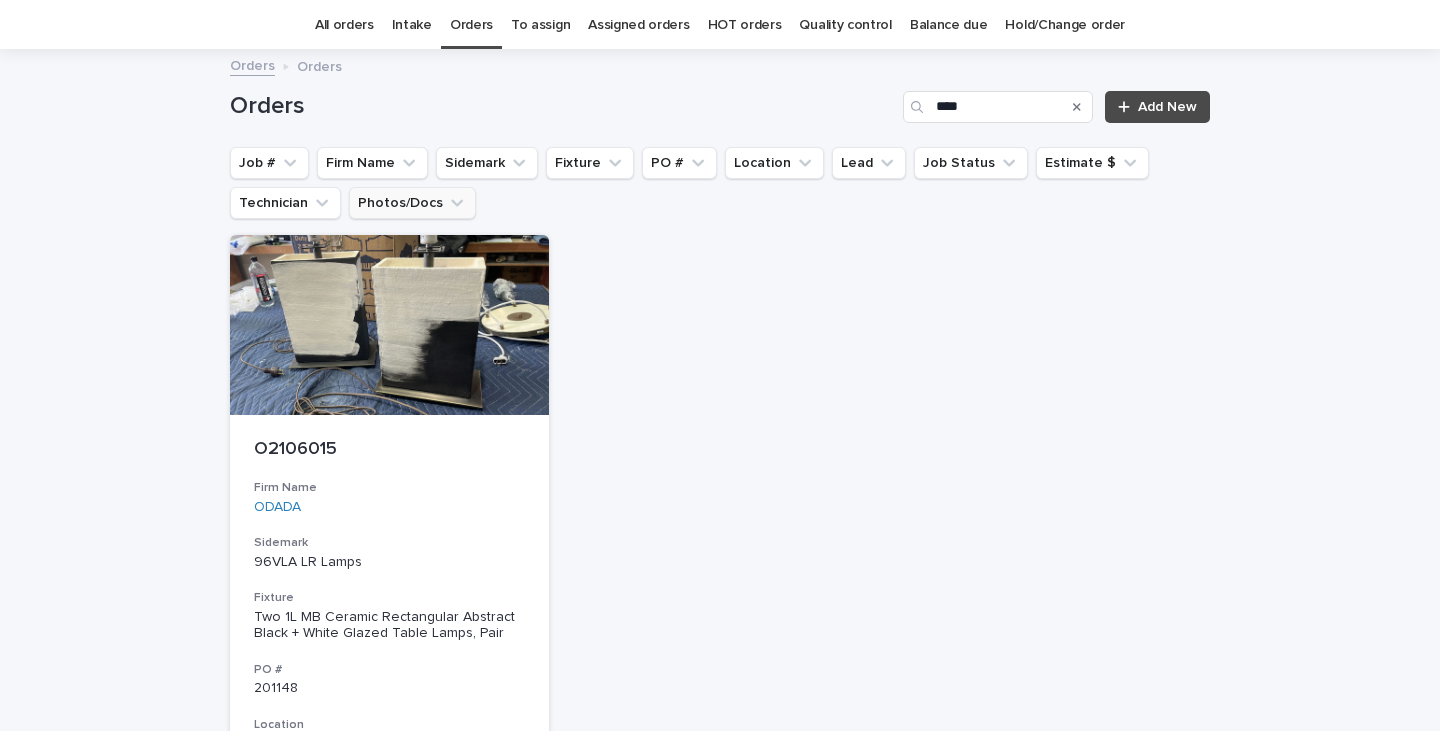 scroll, scrollTop: 64, scrollLeft: 0, axis: vertical 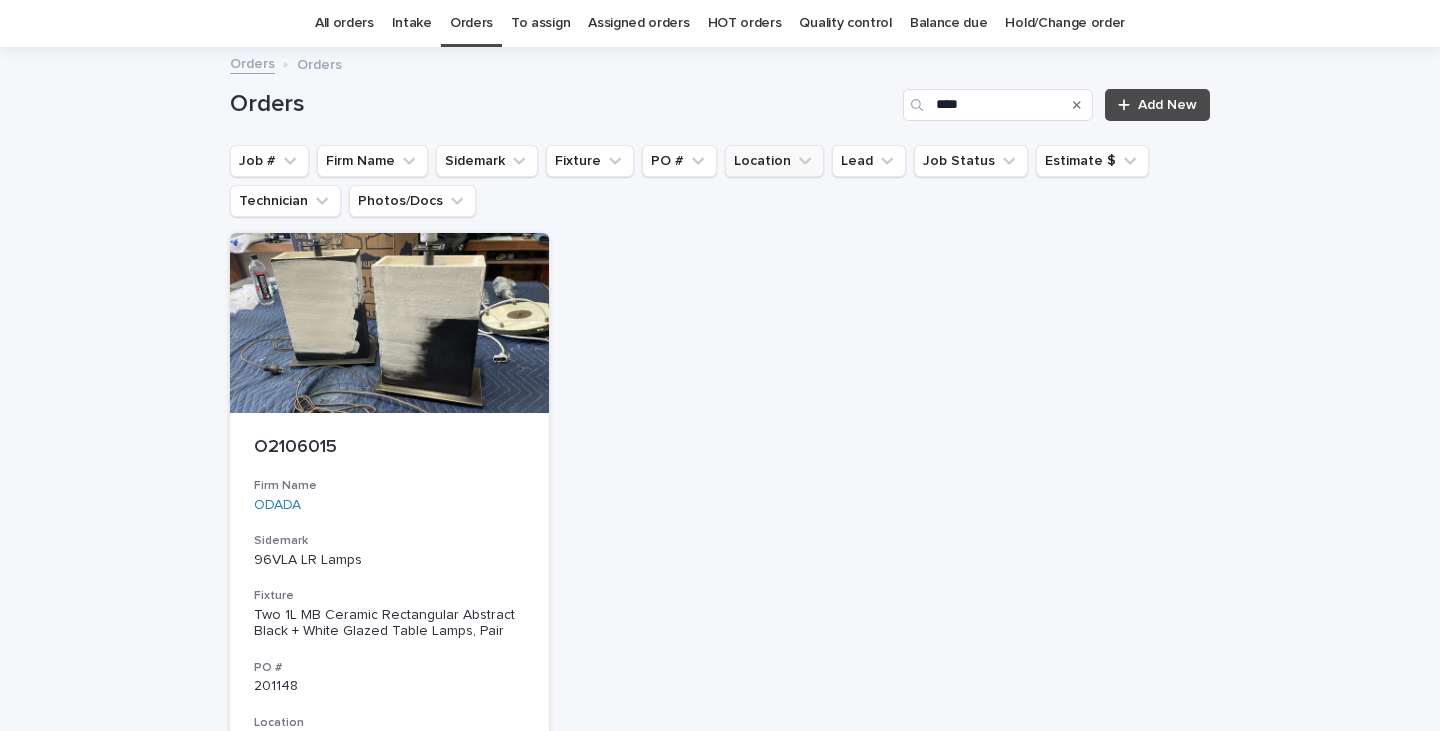 drag, startPoint x: 1071, startPoint y: 103, endPoint x: 722, endPoint y: 159, distance: 353.4643 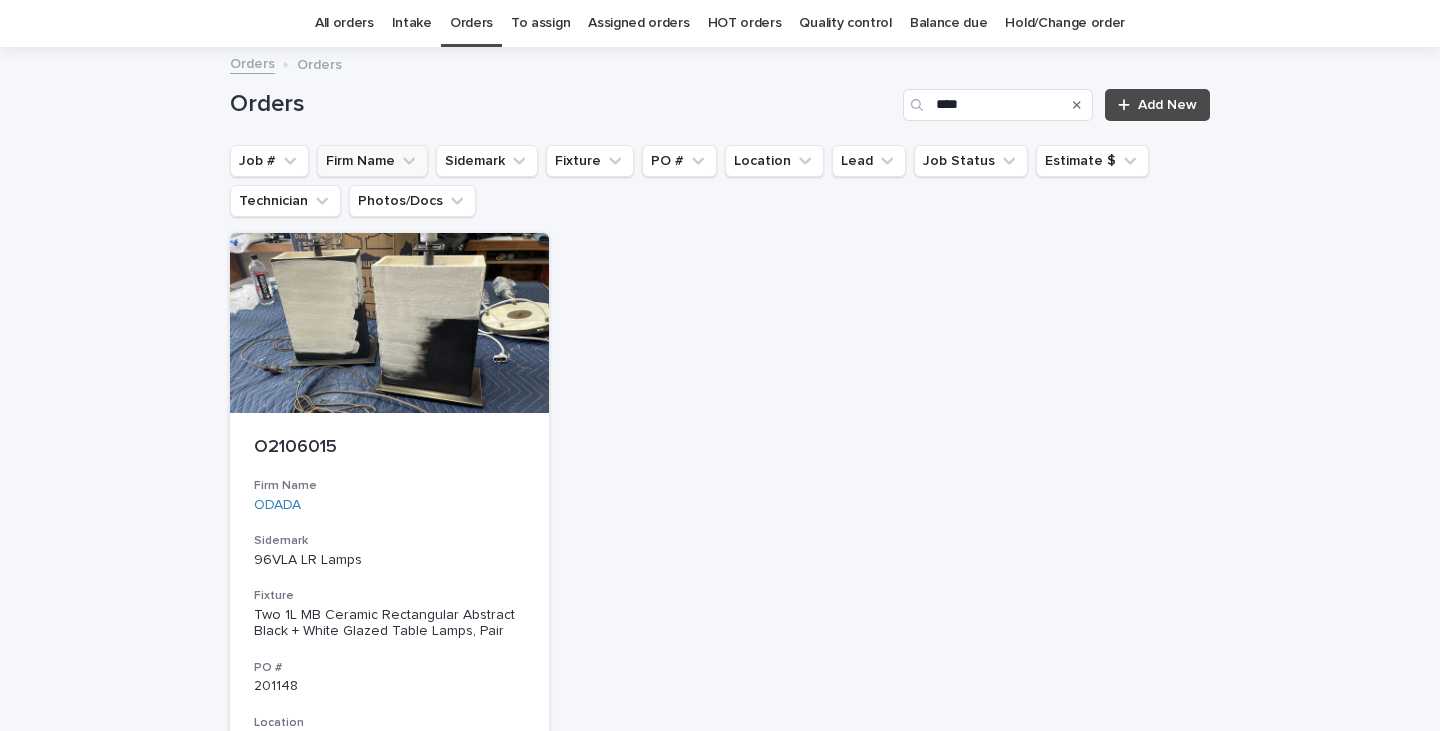 click on "Firm Name" at bounding box center [372, 161] 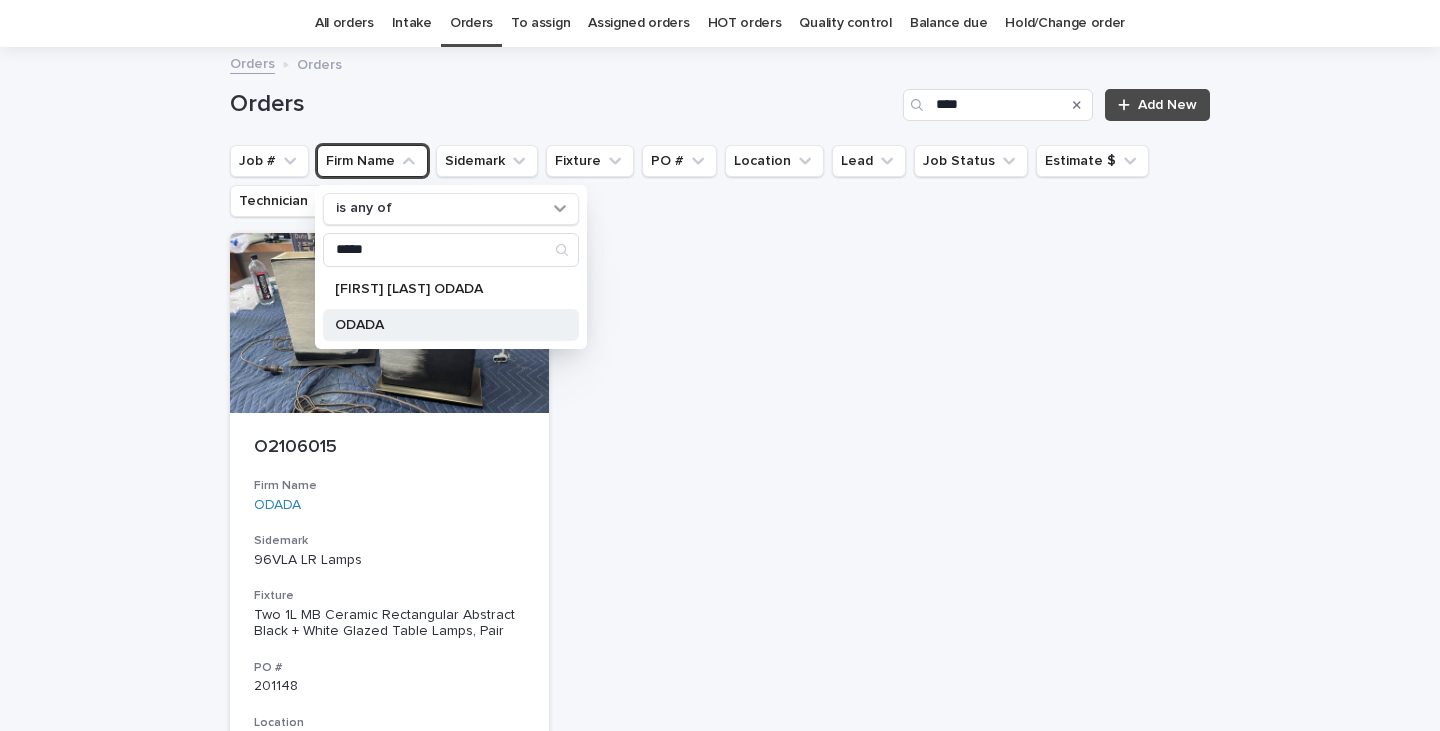 type on "*****" 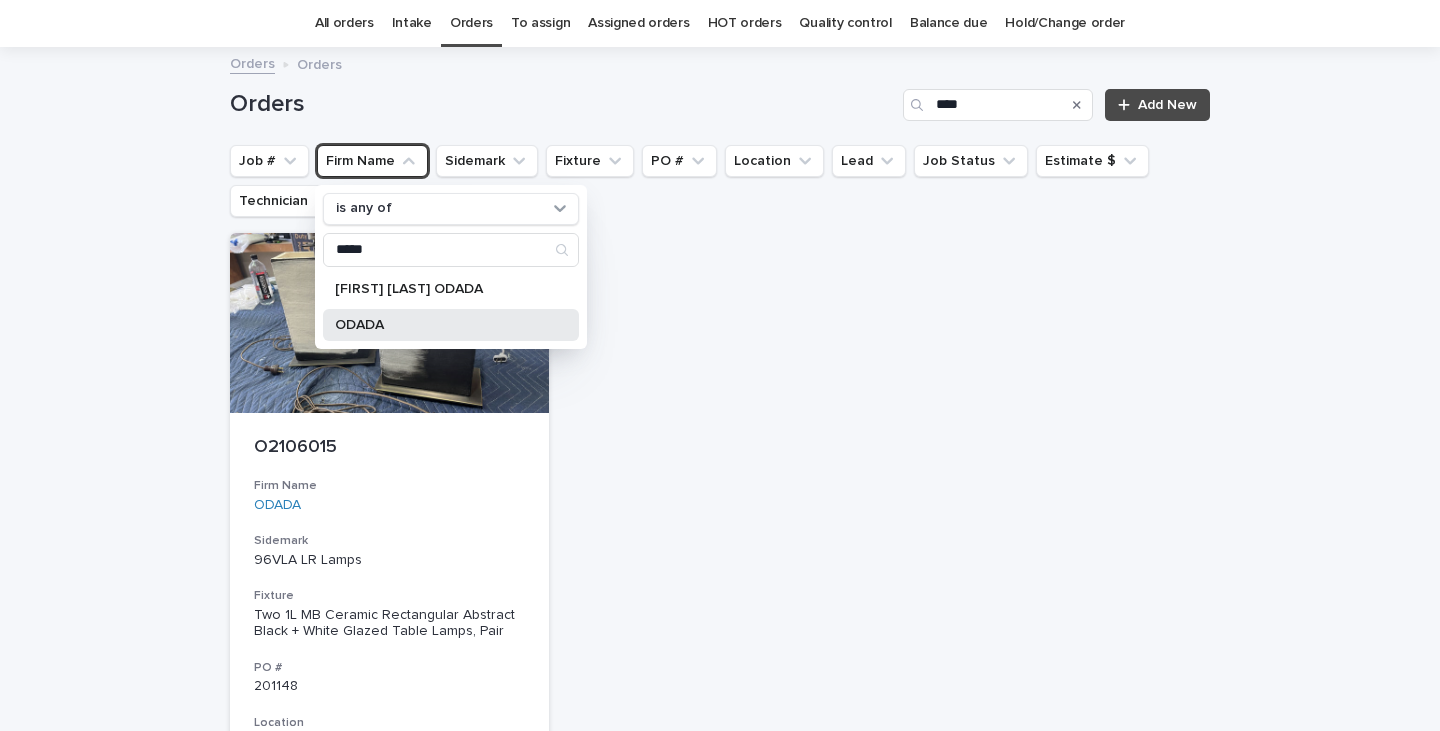 click on "ODADA" at bounding box center (441, 325) 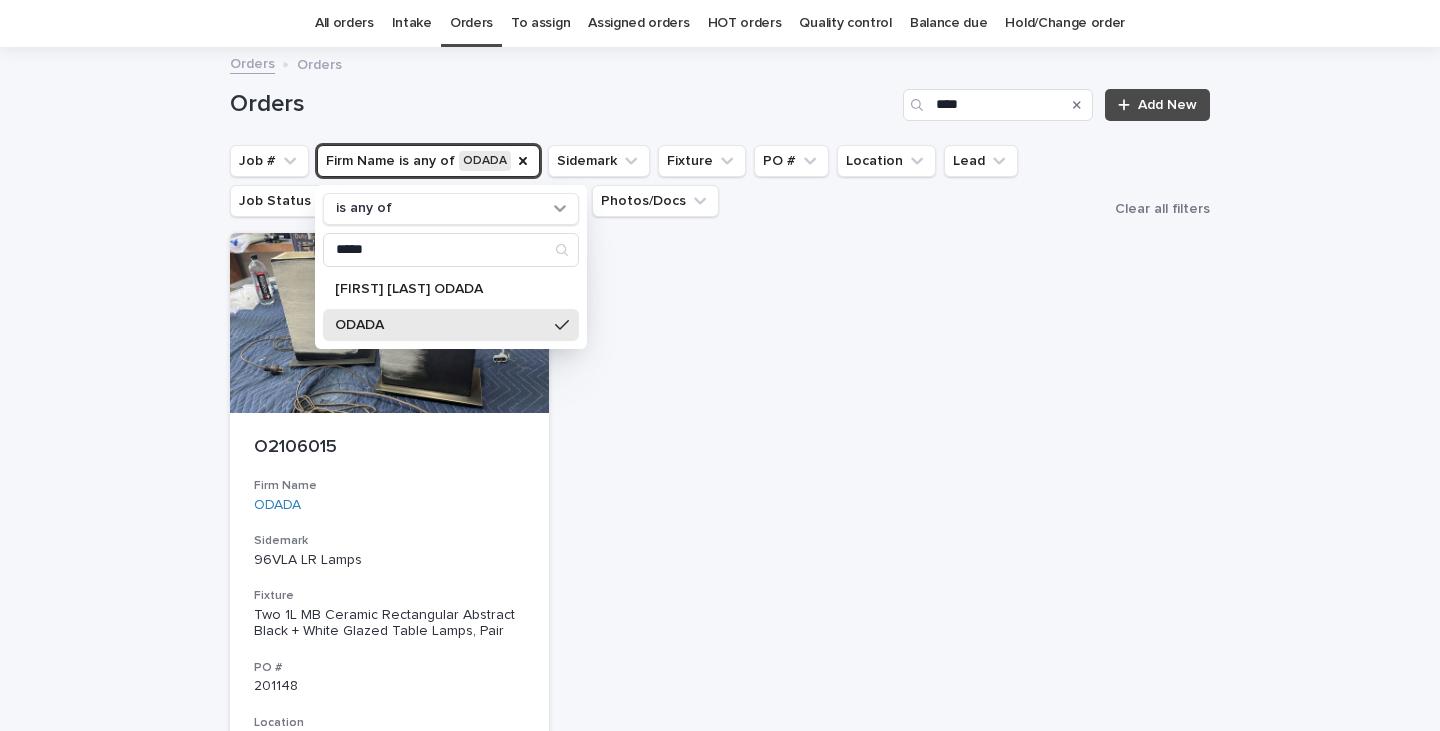 click at bounding box center [1077, 105] 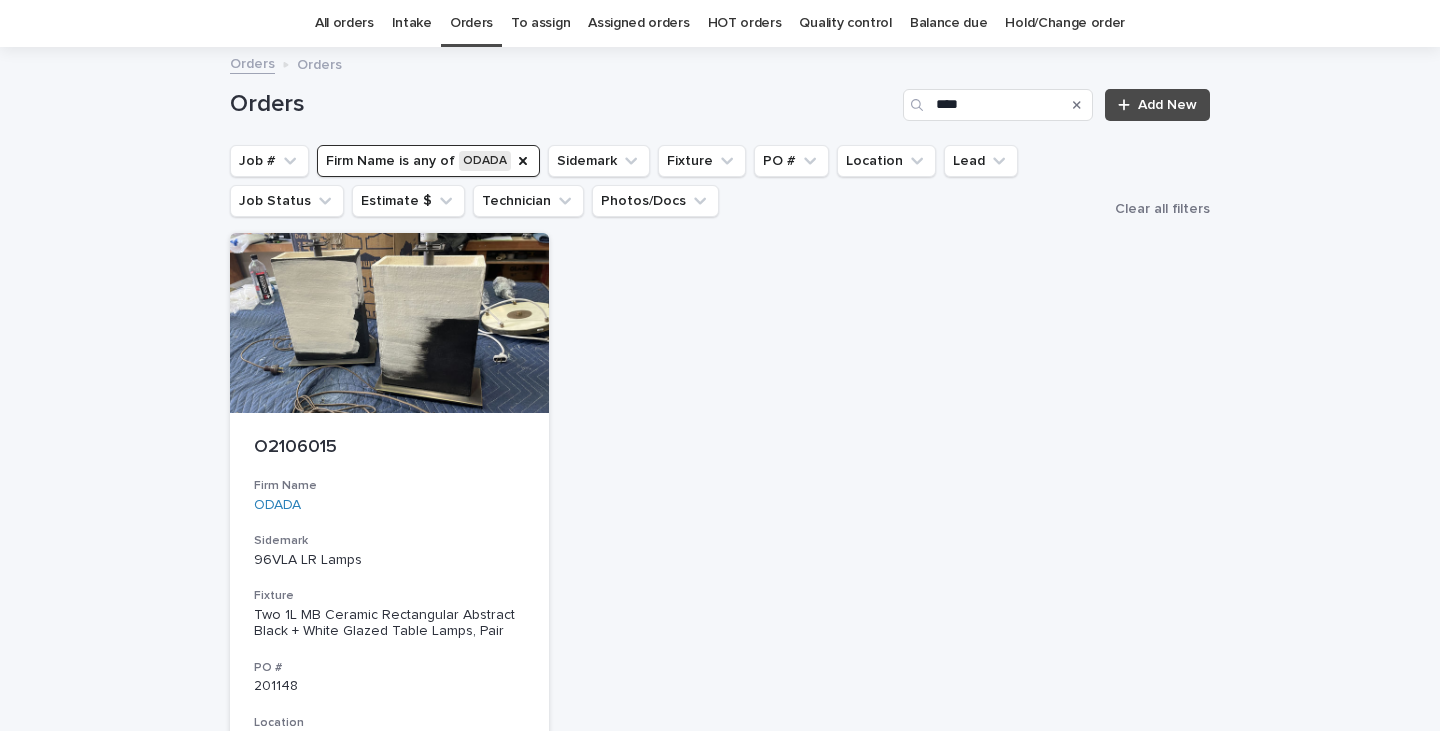 click 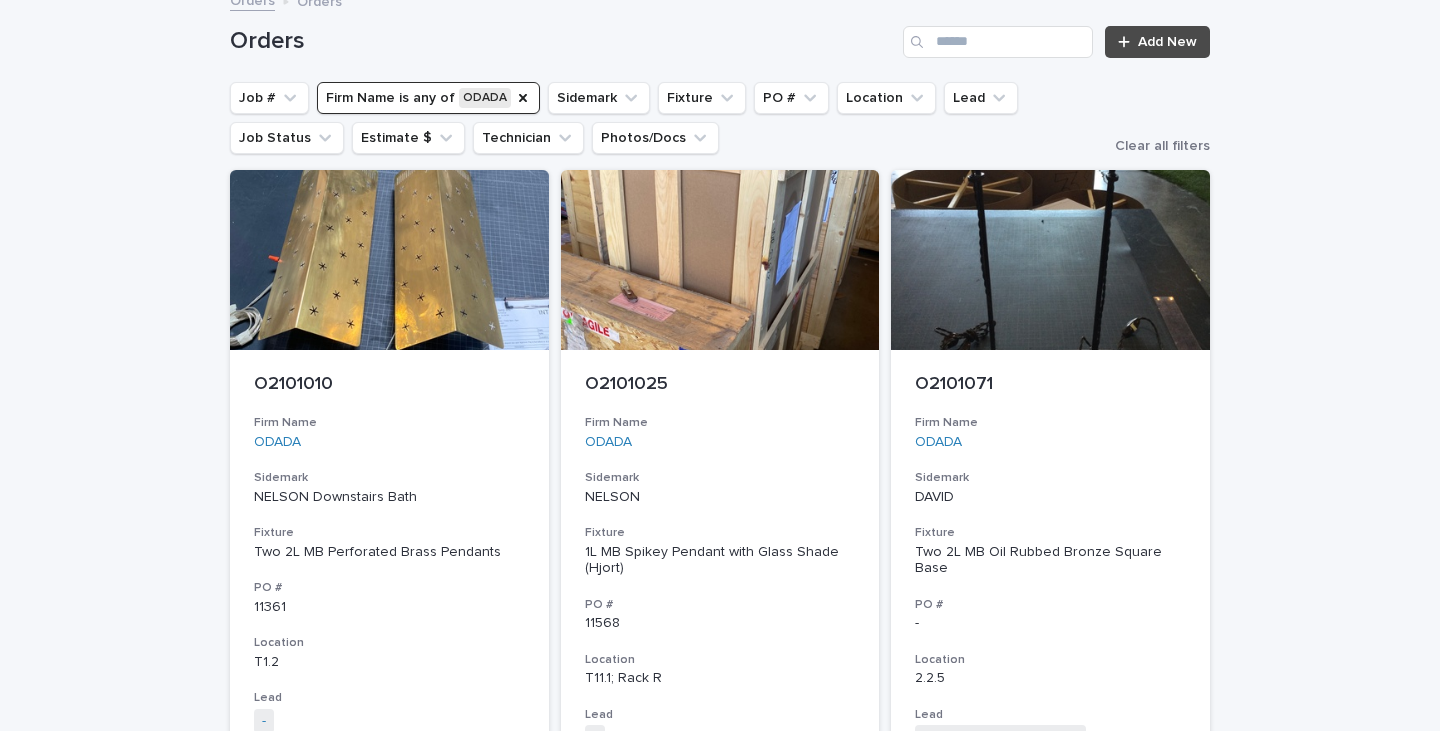 scroll, scrollTop: 0, scrollLeft: 0, axis: both 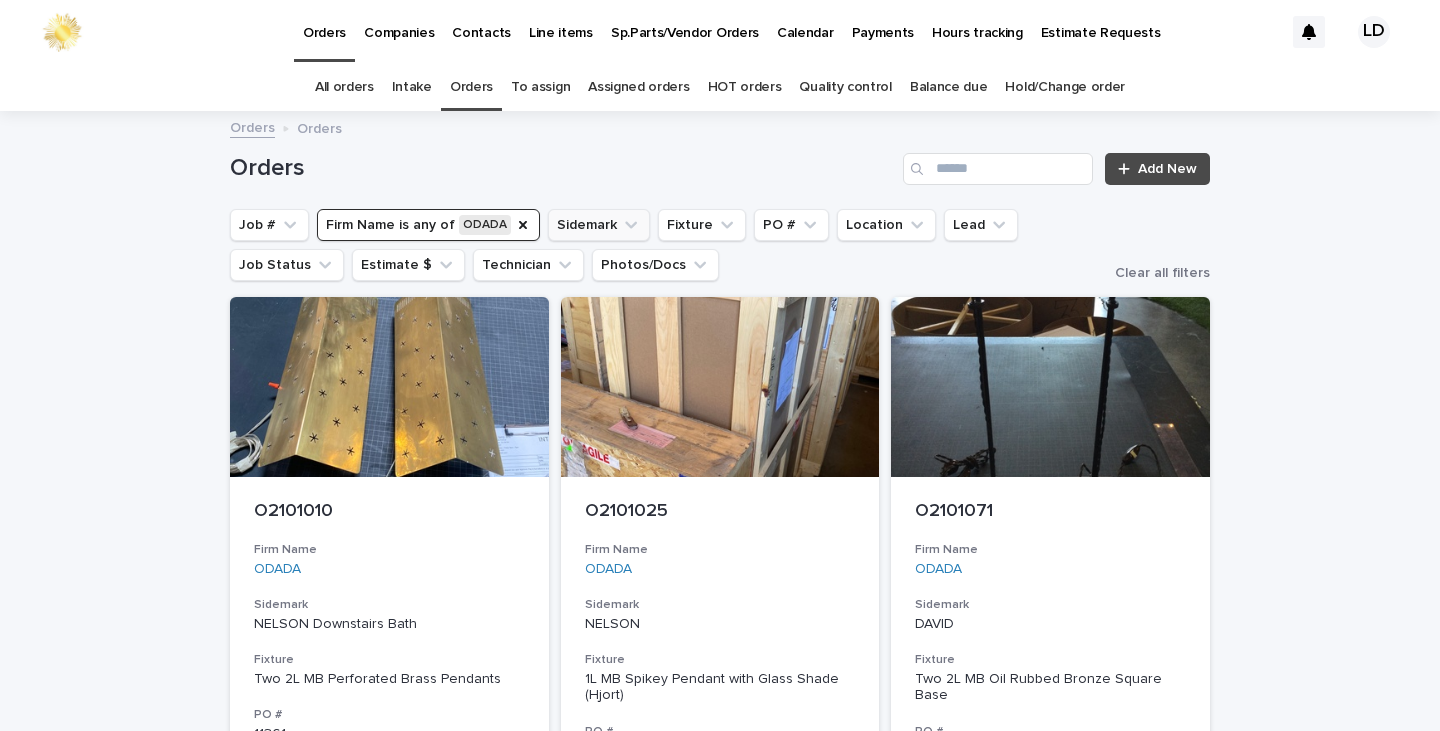 click on "Sidemark" at bounding box center (599, 225) 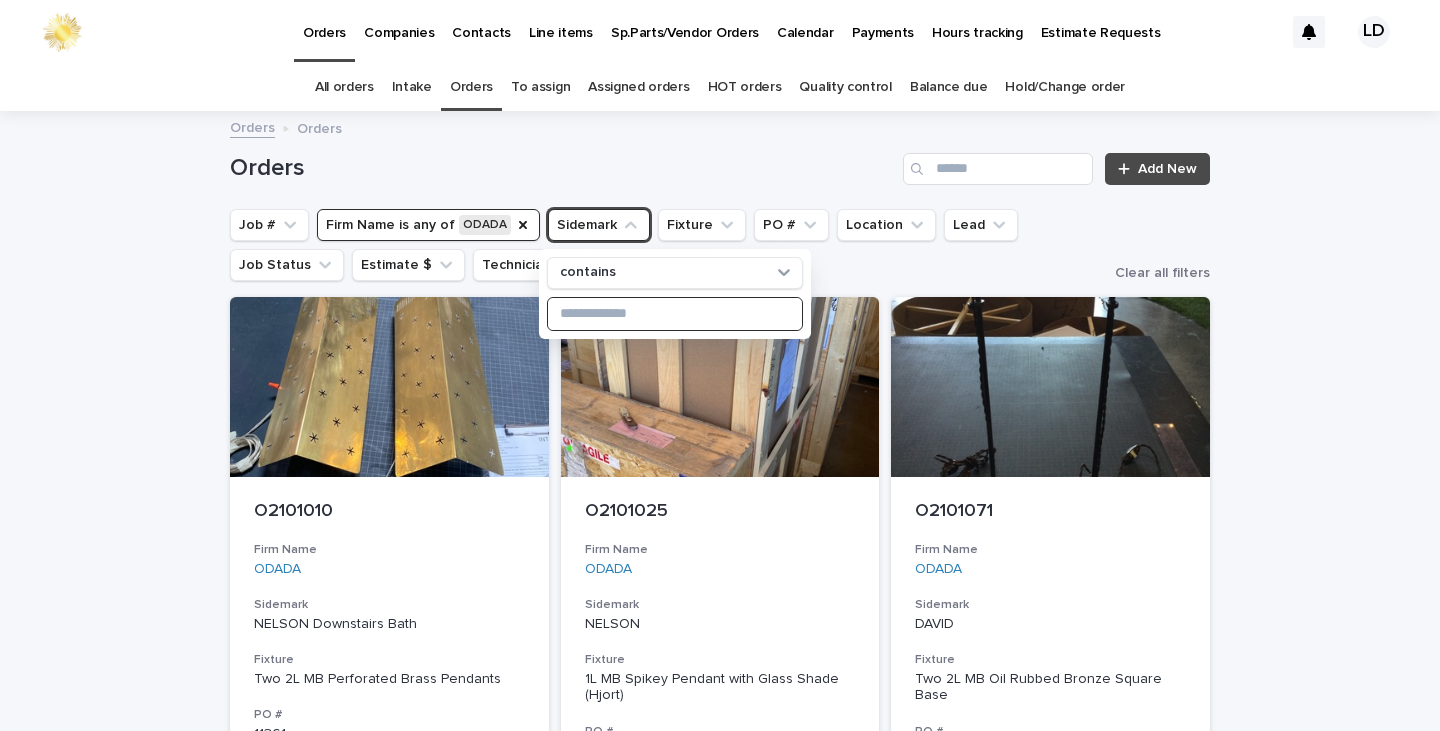 click at bounding box center (675, 314) 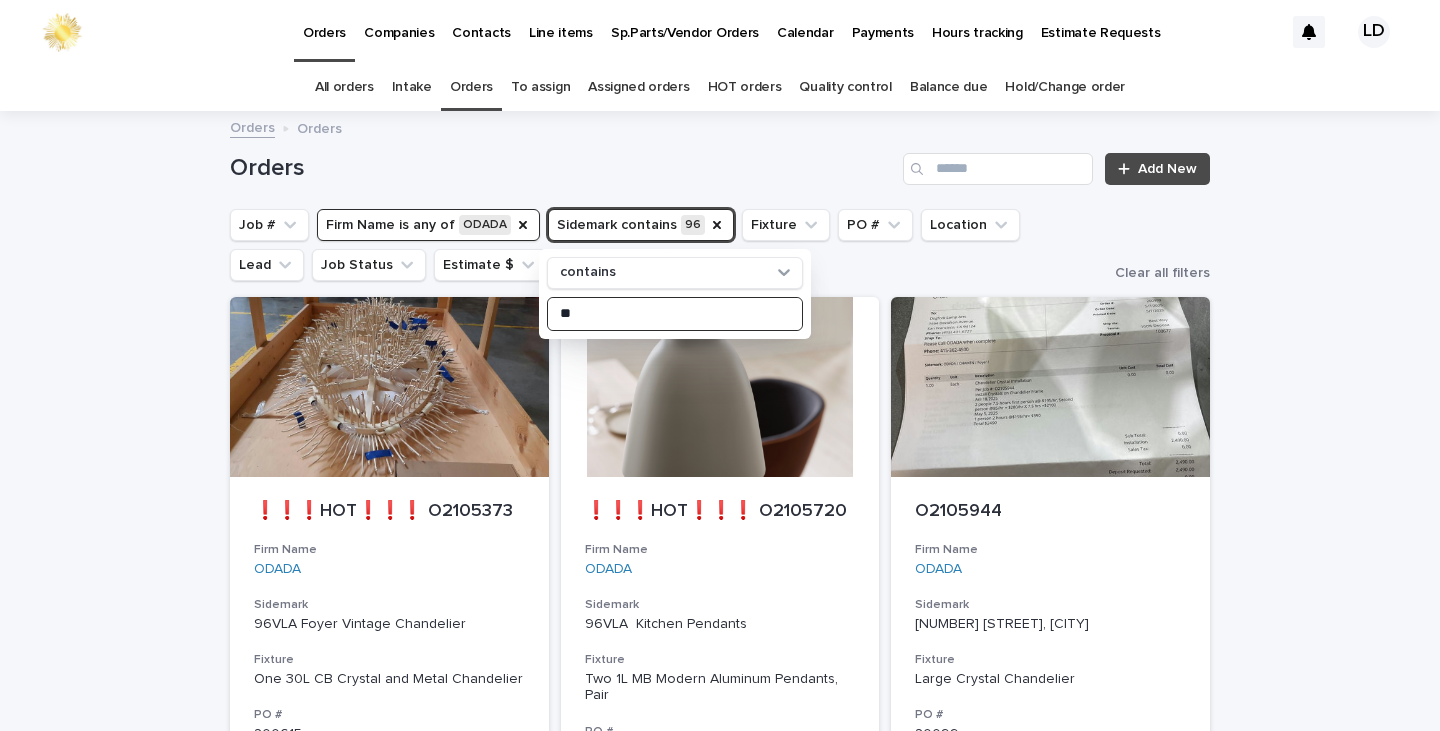 type on "**" 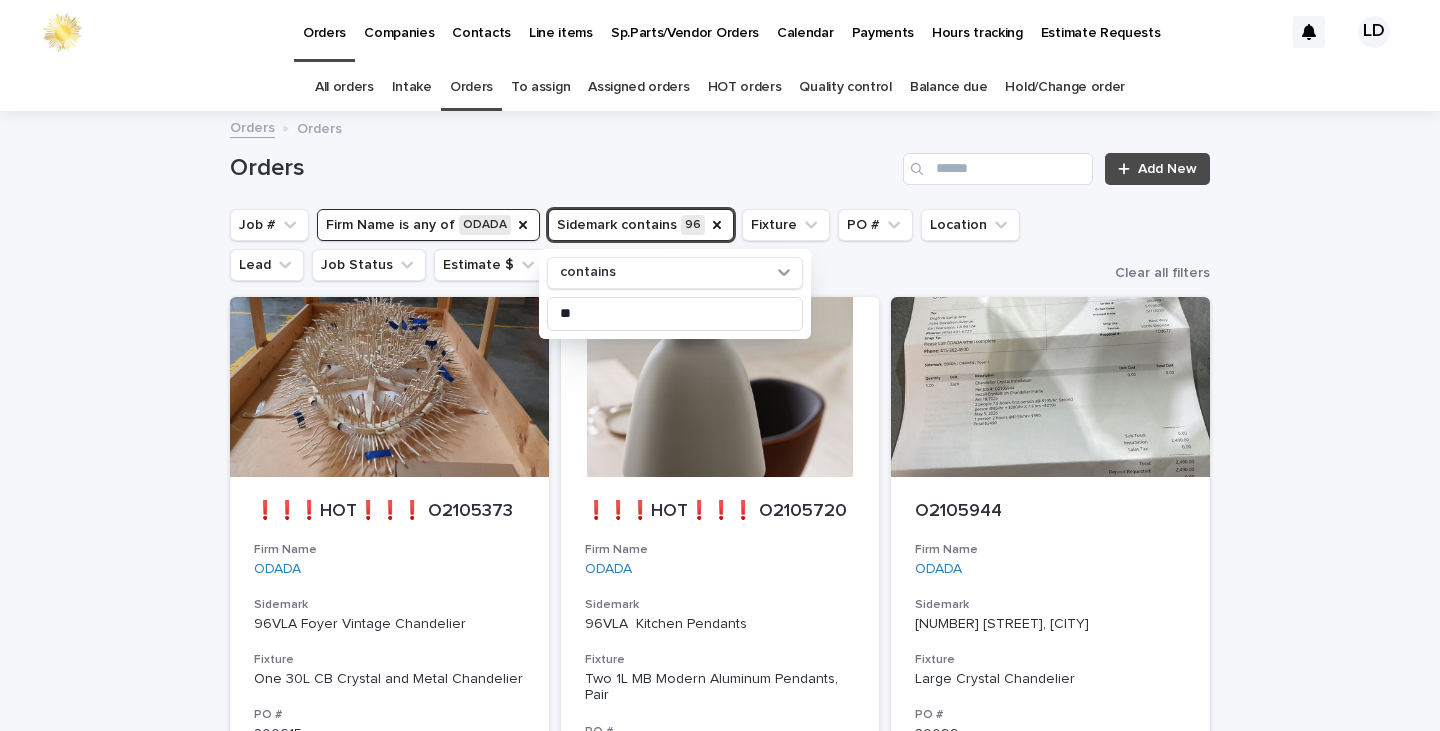 click on "Loading... Saving… Loading... Saving… Orders Add New Job # Firm Name is any of ODADA Sidemark contains 96 contains ** Fixture PO # Location Davidson: fixture on dolly near shop: 12 boxes of glass across from 3b.3 shelves Lead [FIRST] [LAST] - Dogfork   + 0 Job Status Completed Estimate $ $ 13,997.00 Technician [FIRST] [LAST] - Dogfork - Technician   + 0 ❗❗❗HOT❗❗❗ O2105720 Firm Name ODADA   Sidemark 96VLA  Kitchen Pendants Fixture Two 1L MB Modern Aluminum Pendants, Pair
PO # UNKNOWN Location - Lead [FIRST] [LAST] - Dogfork   + 0 Job Status No go Estimate $ $ 657.00 Technician - O2105944 Firm Name ODADA   Sidemark 96 Via Los Alttos, Tiburon Fixture Large Crystal Chandelier
PO # 20099 Location - Lead [FIRST] [LAST] - Dogfork   + 0 Job Status Completed - ODADA" at bounding box center [720, 1063] 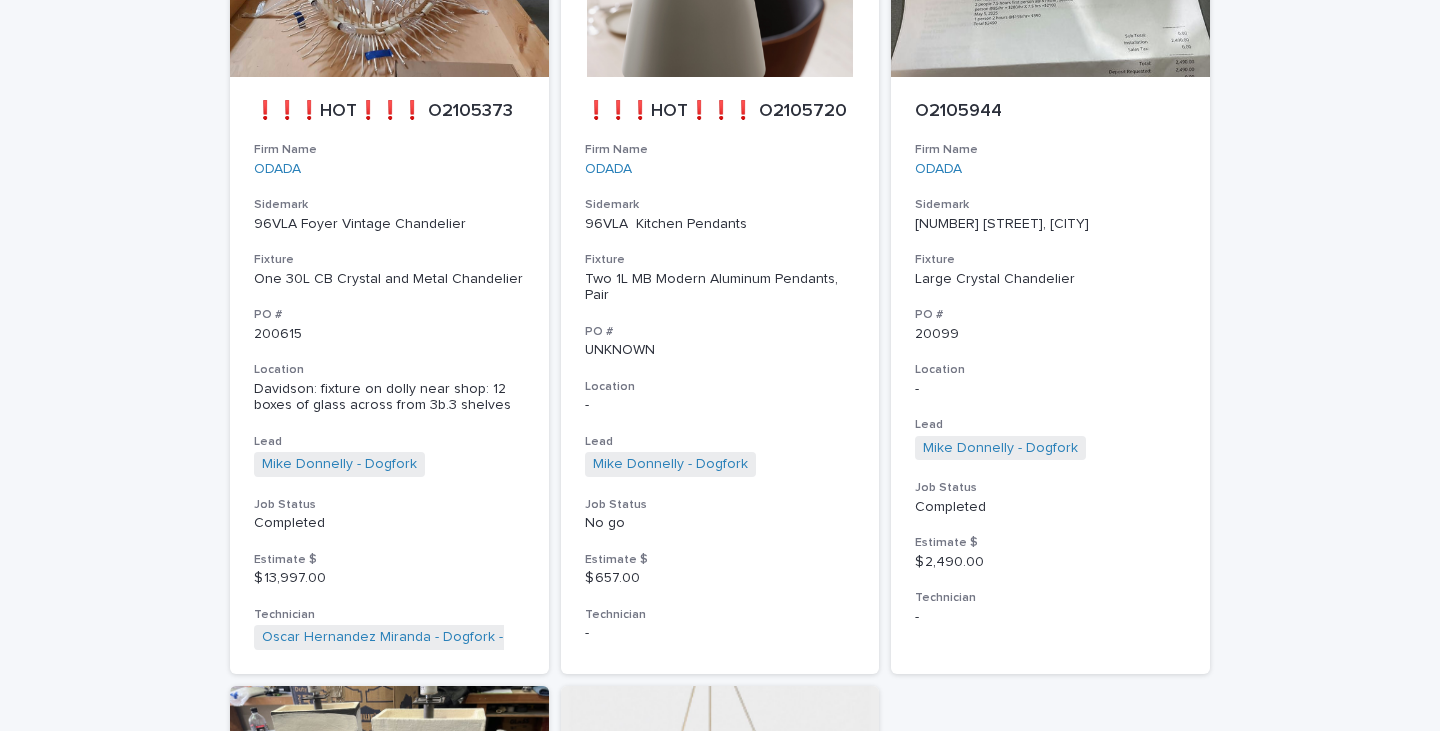 scroll, scrollTop: 900, scrollLeft: 0, axis: vertical 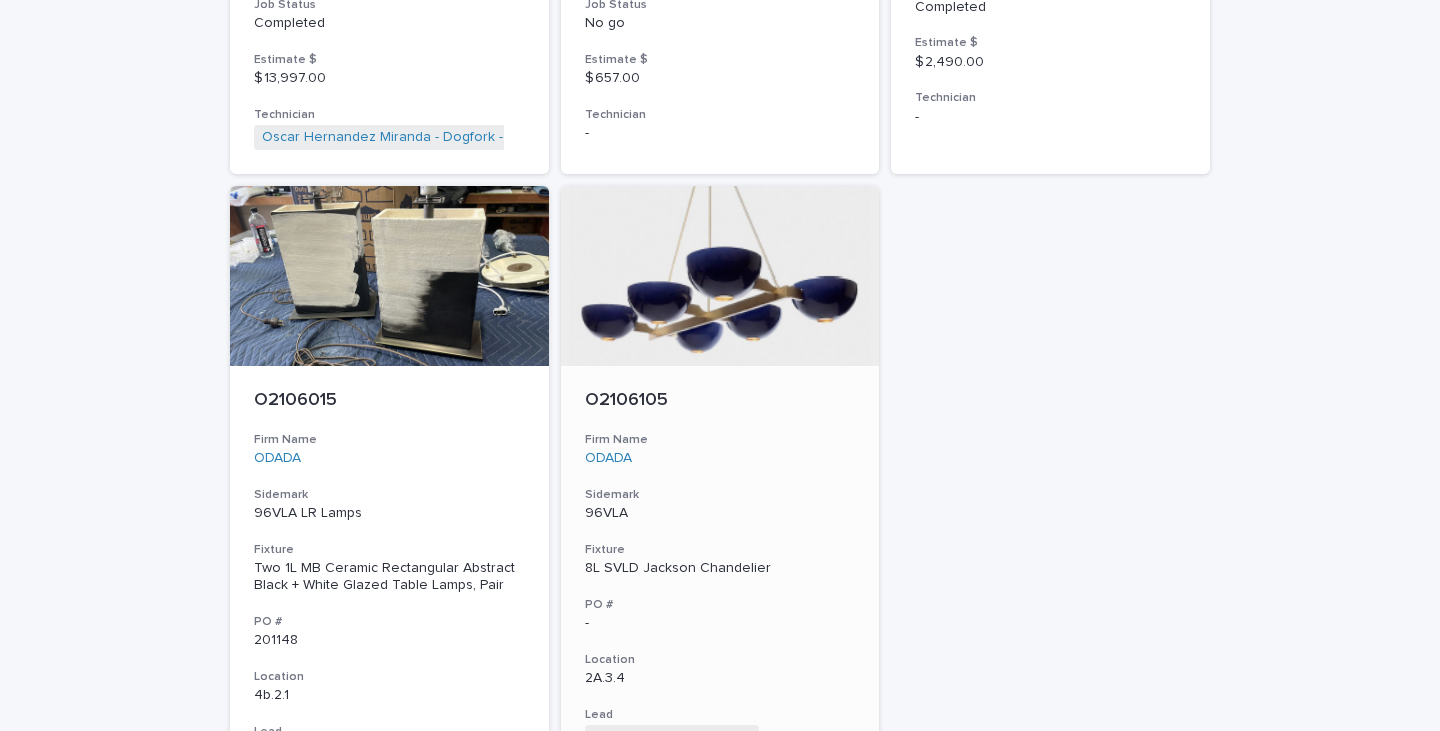 click on "96VLA" at bounding box center (720, 513) 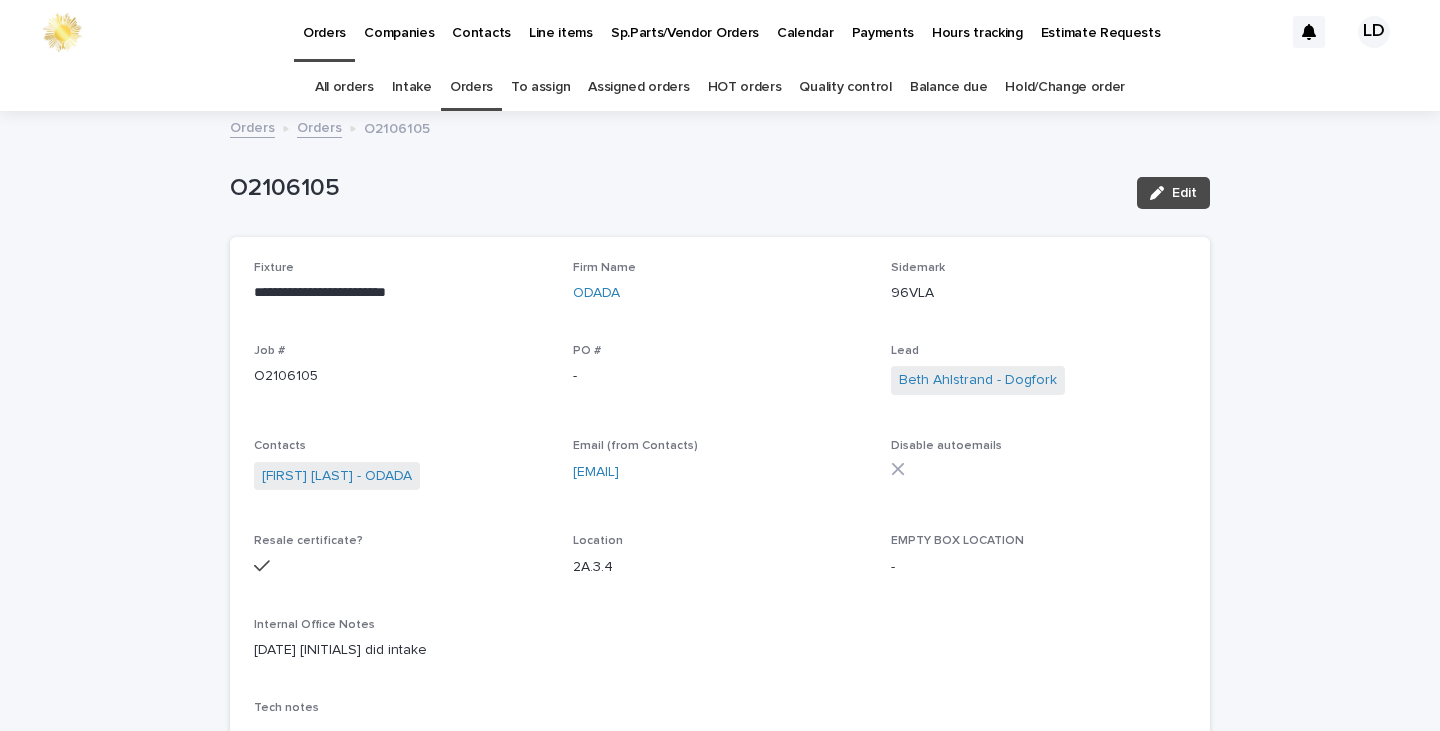 click on "Orders" at bounding box center [319, 126] 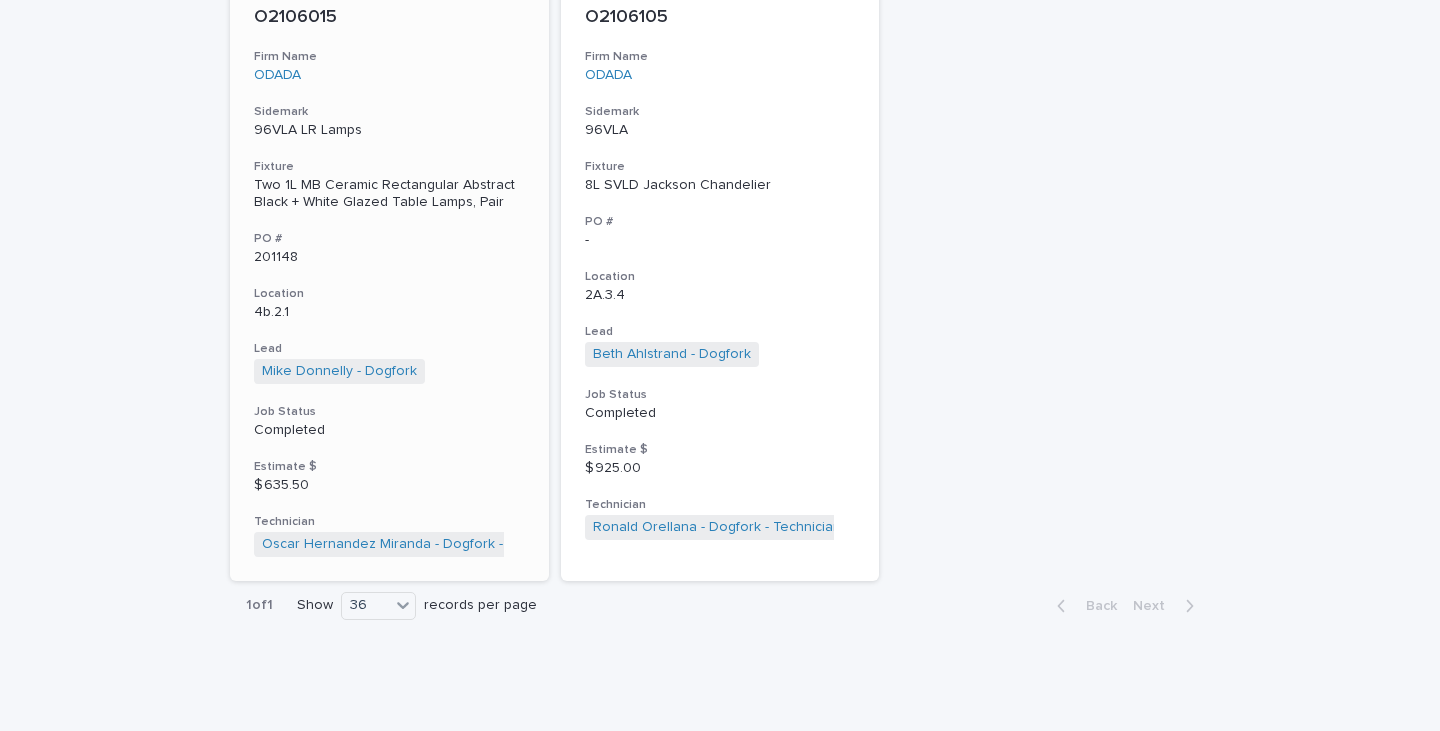 scroll, scrollTop: 1304, scrollLeft: 0, axis: vertical 